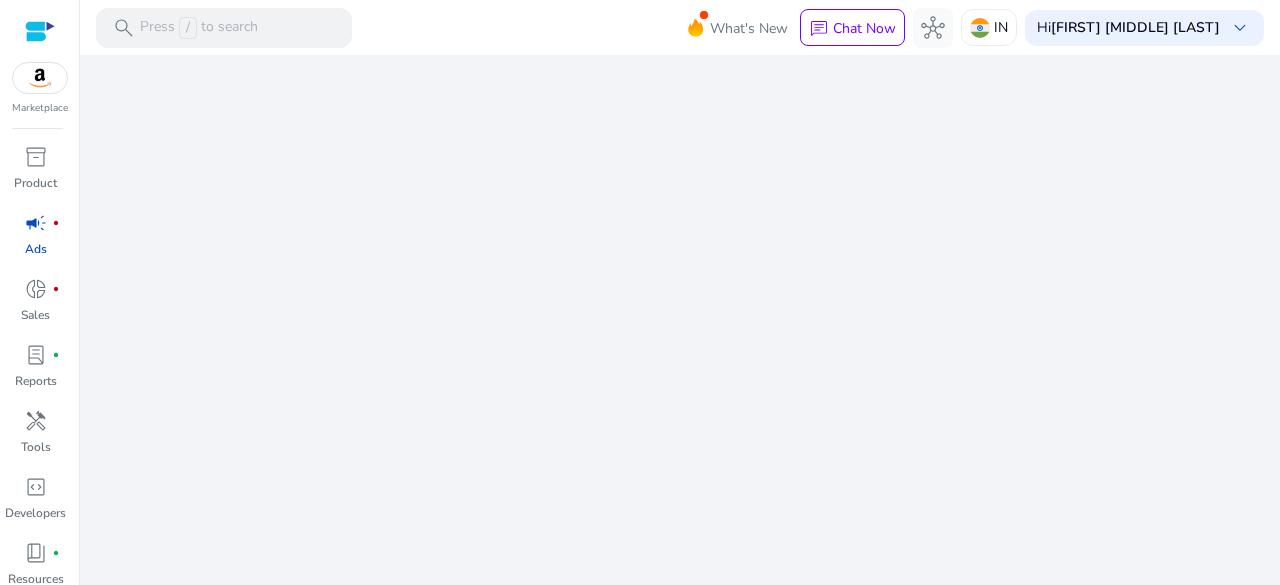scroll, scrollTop: 0, scrollLeft: 0, axis: both 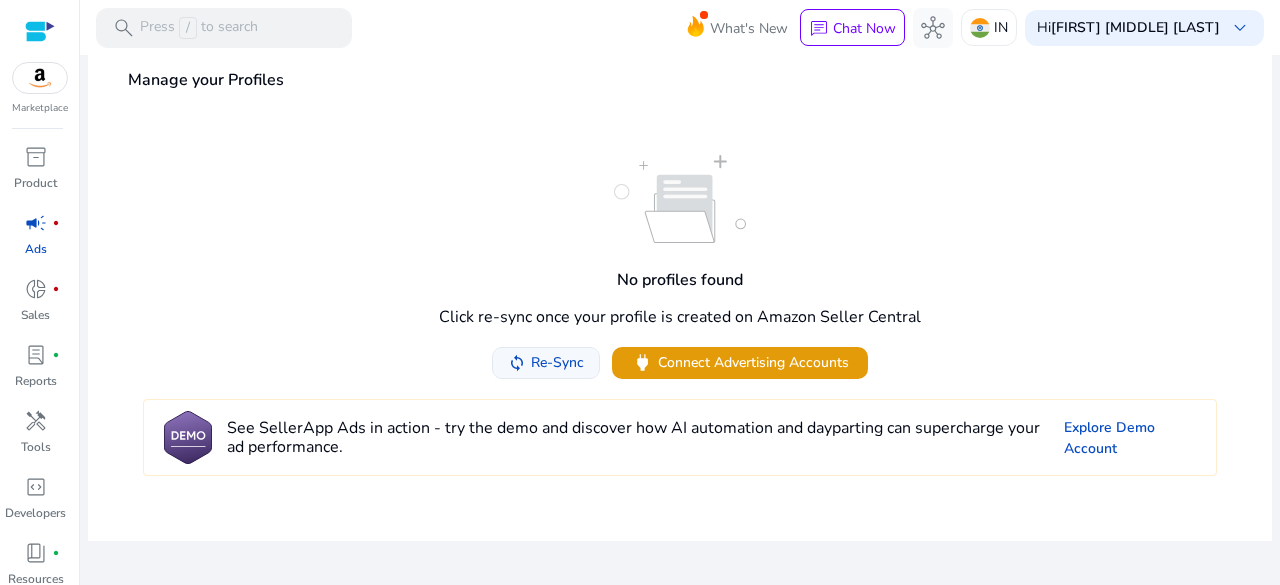 click on "Re-Sync" 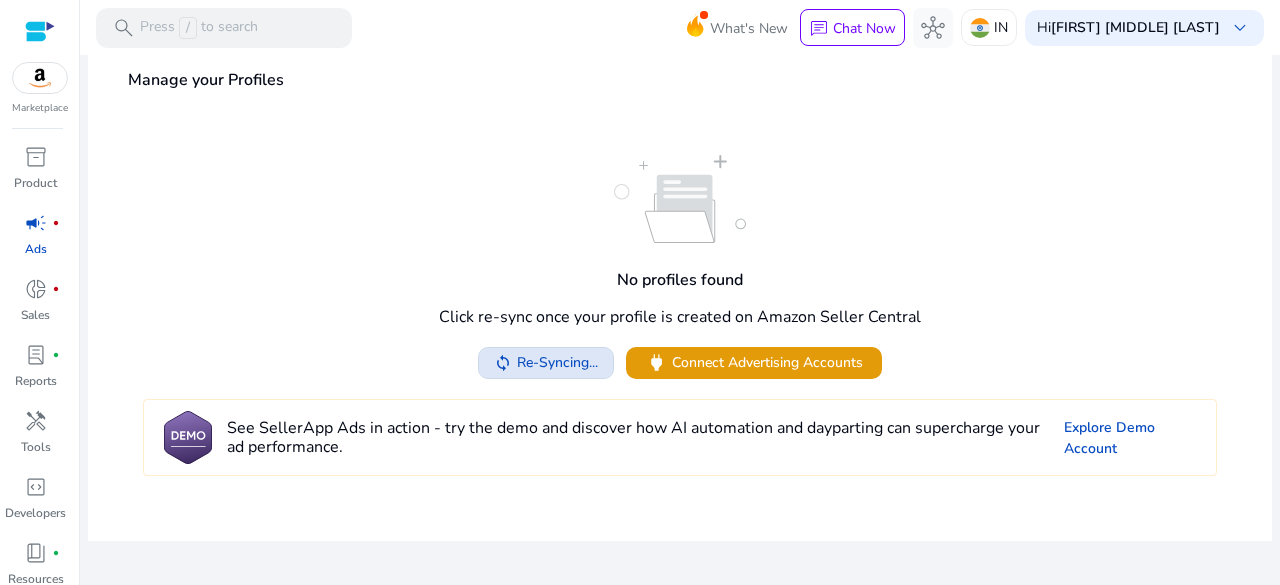 scroll, scrollTop: 0, scrollLeft: 0, axis: both 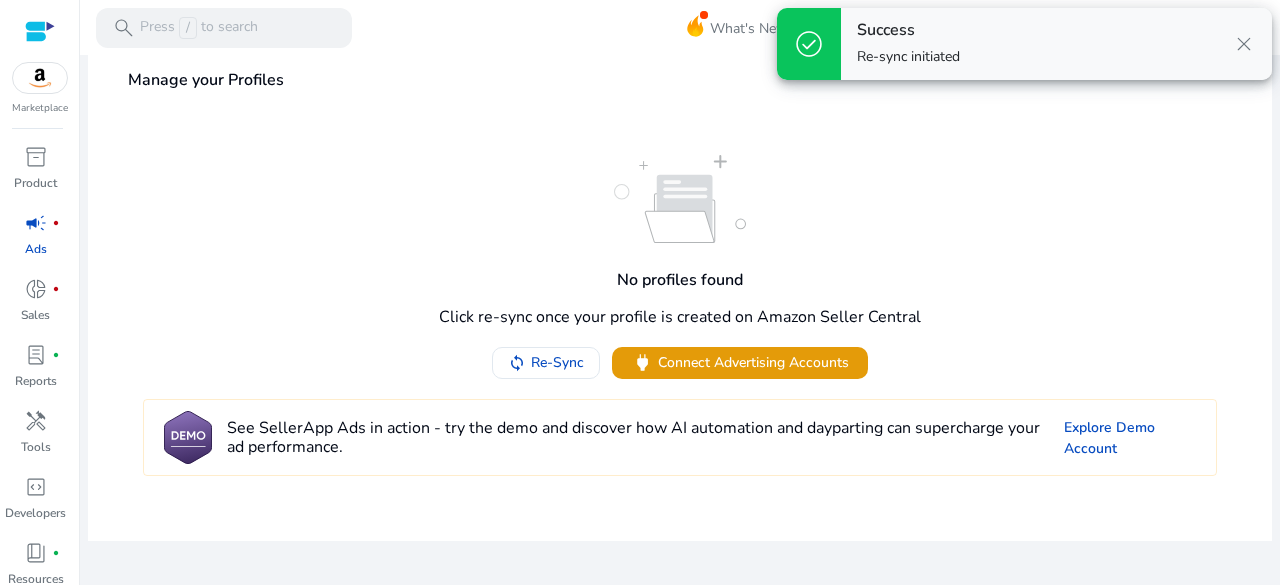 click on "No profiles found   Click re-sync once your profile is created on Amazon Seller Central  sync Re-Sync  power  Connect Advertising Accounts" 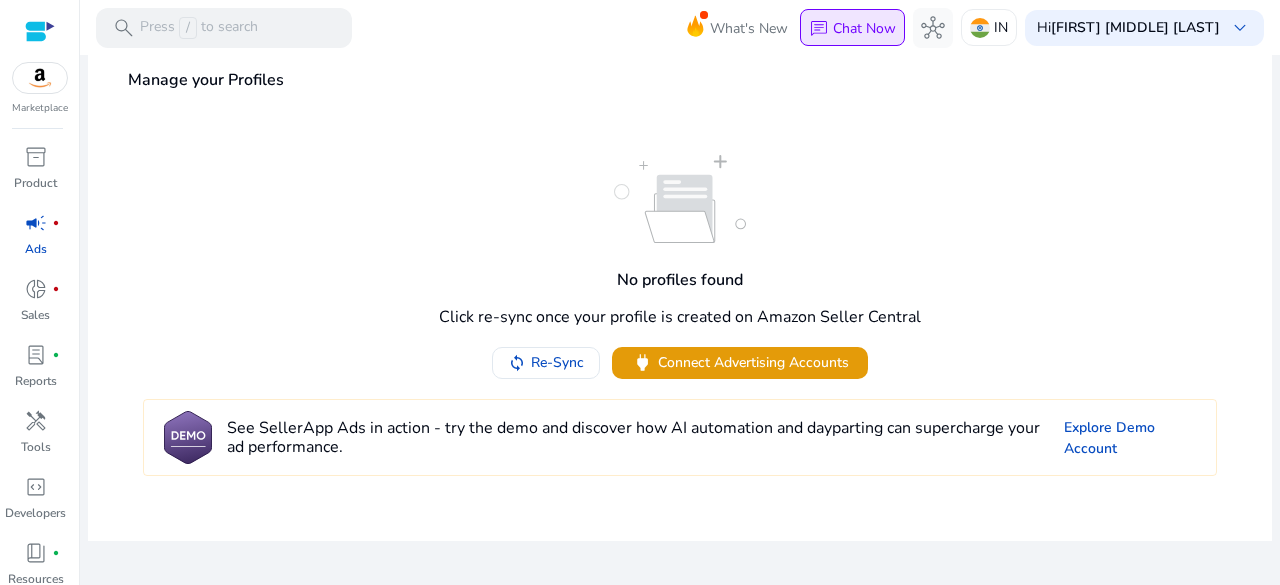 click on "Chat Now" at bounding box center (864, 28) 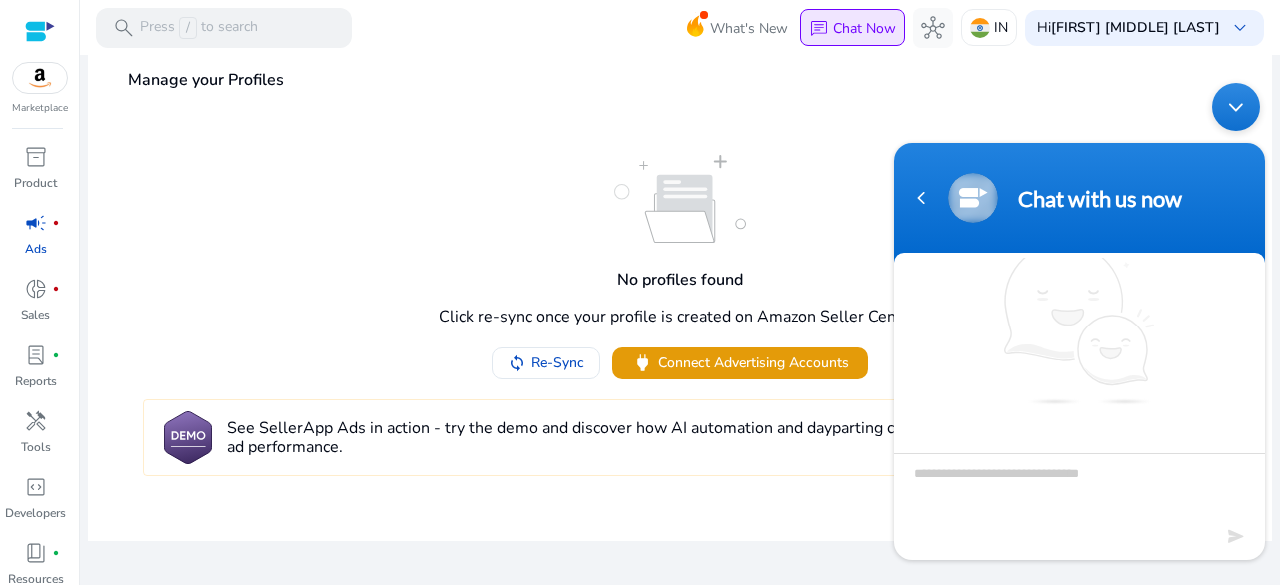 scroll, scrollTop: 17, scrollLeft: 0, axis: vertical 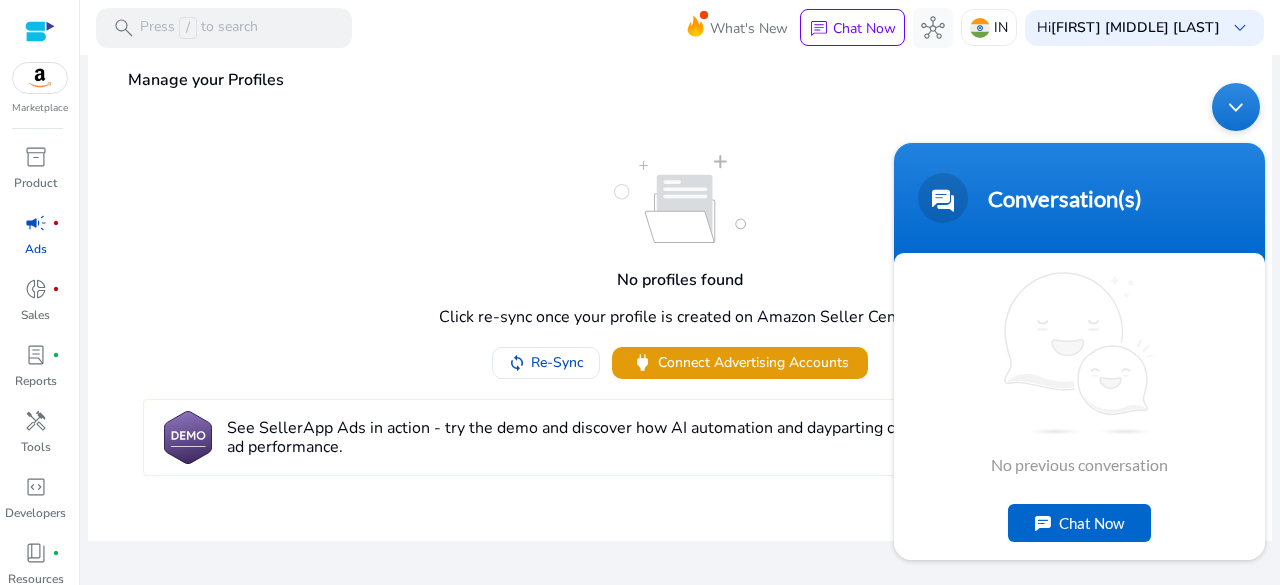 click on "Chat Now" at bounding box center [1079, 522] 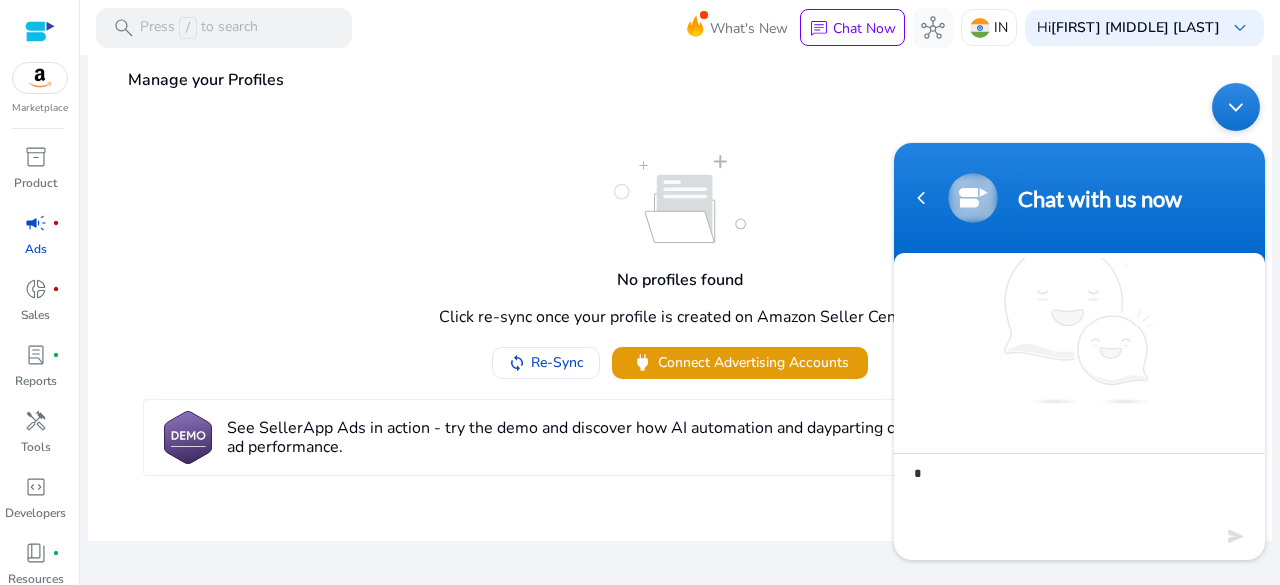 type on "**" 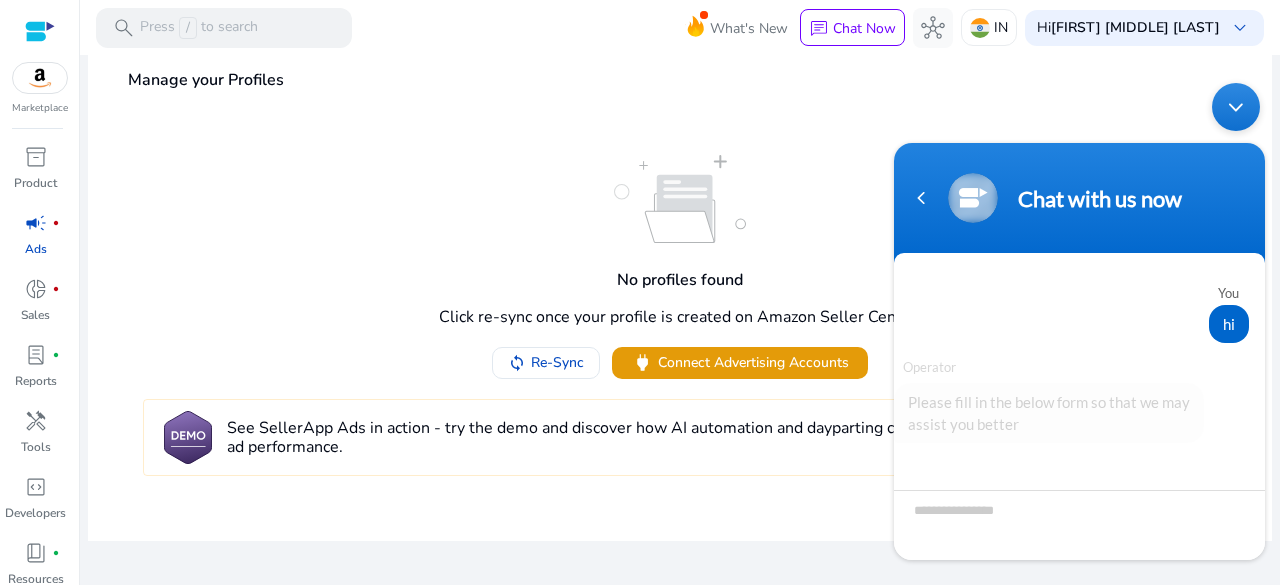 scroll, scrollTop: 254, scrollLeft: 0, axis: vertical 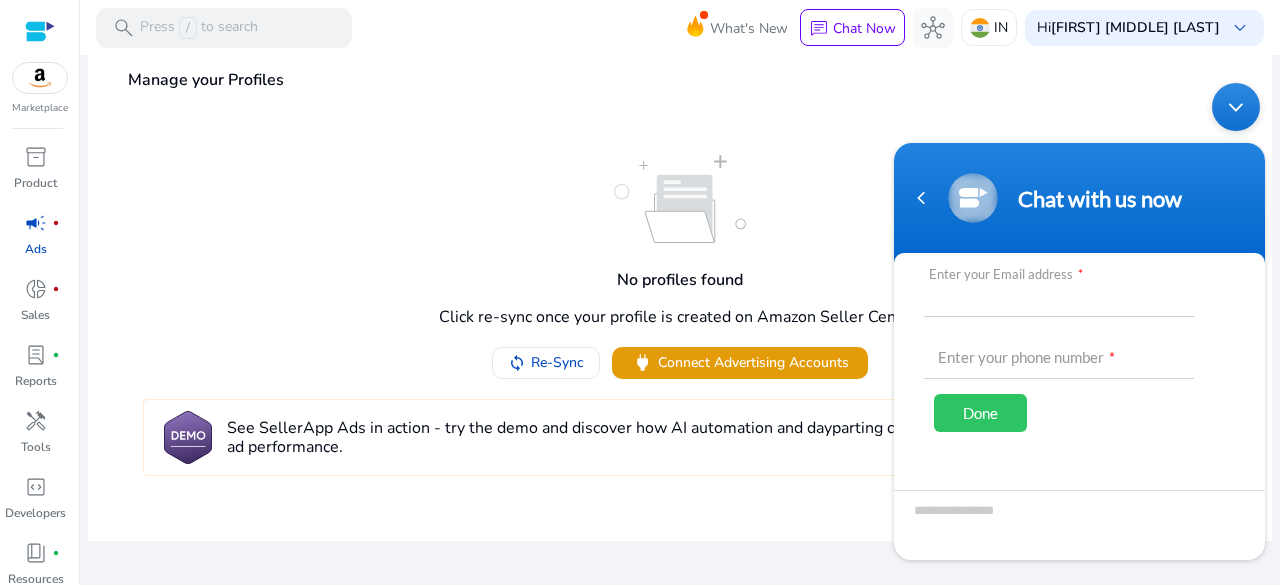 click at bounding box center (1059, 292) 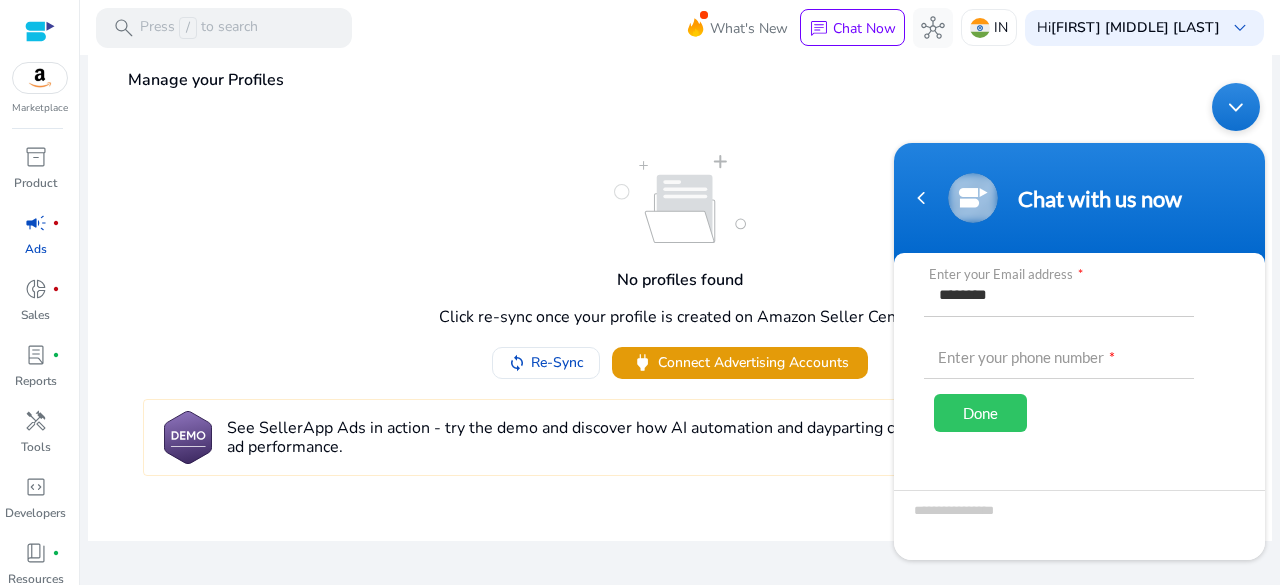 type on "**********" 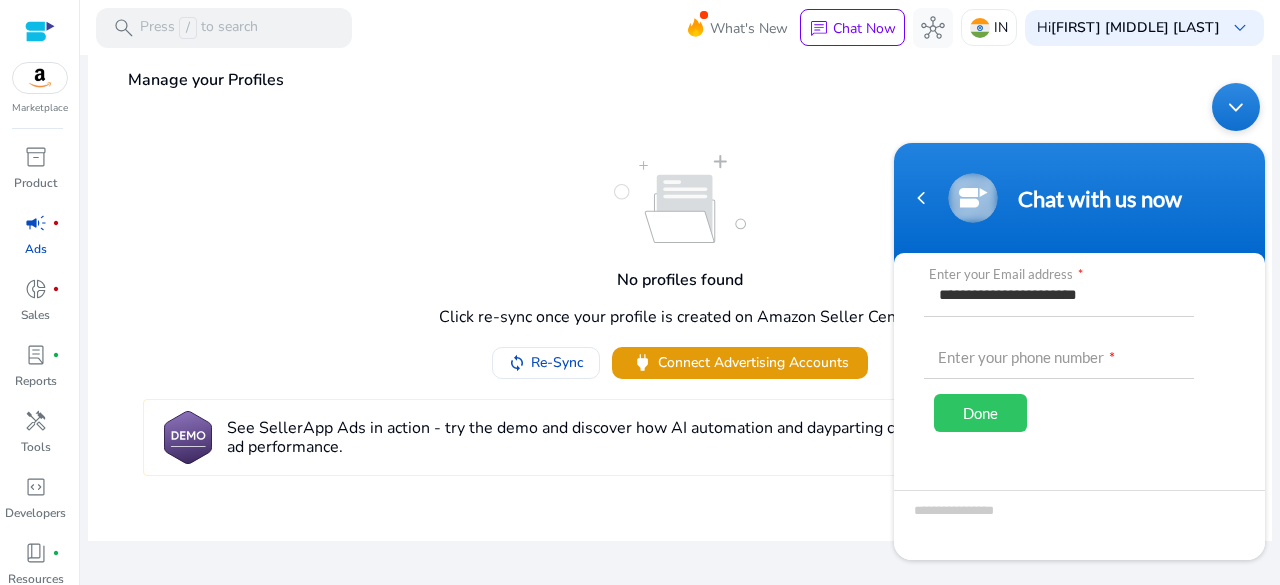 type on "*******" 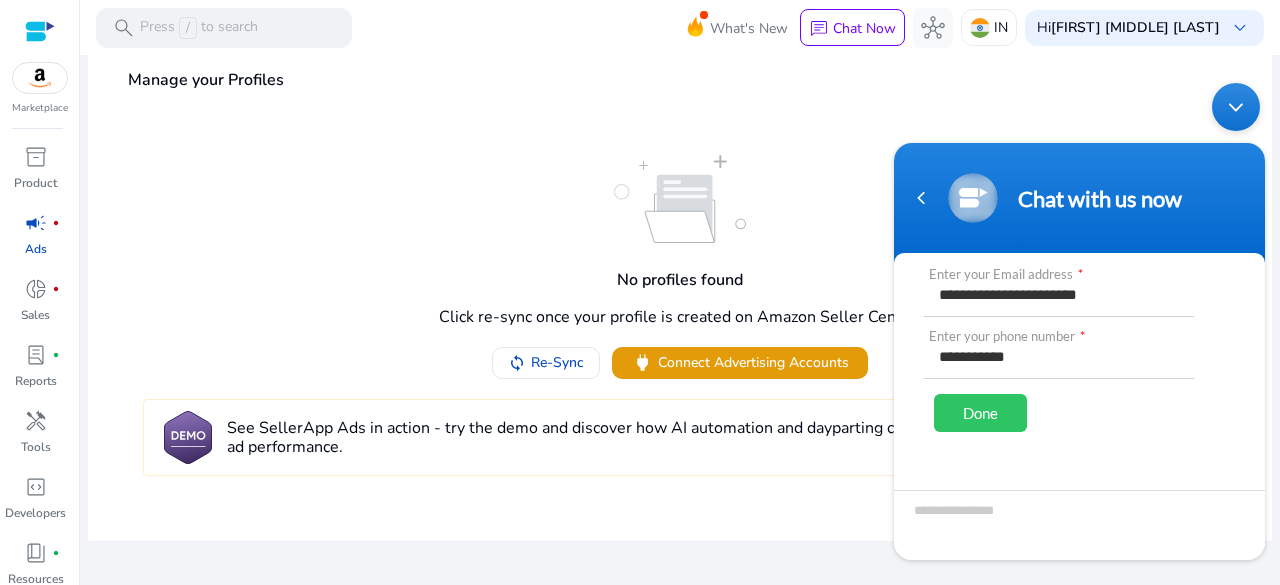 click on "Done" at bounding box center [980, 412] 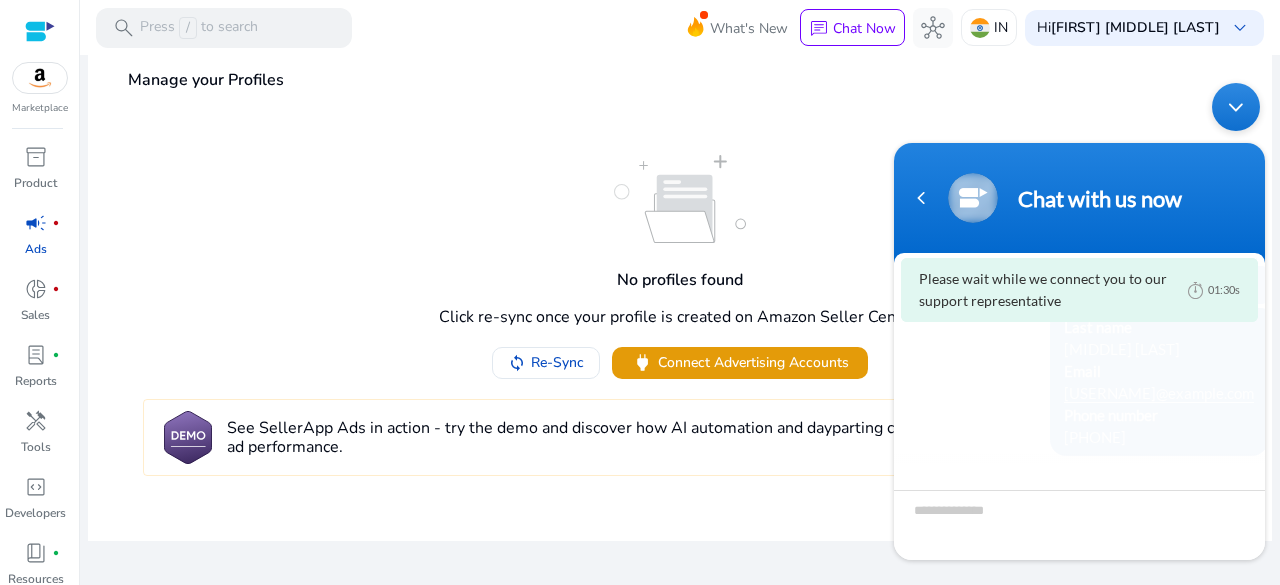 scroll, scrollTop: 206, scrollLeft: 0, axis: vertical 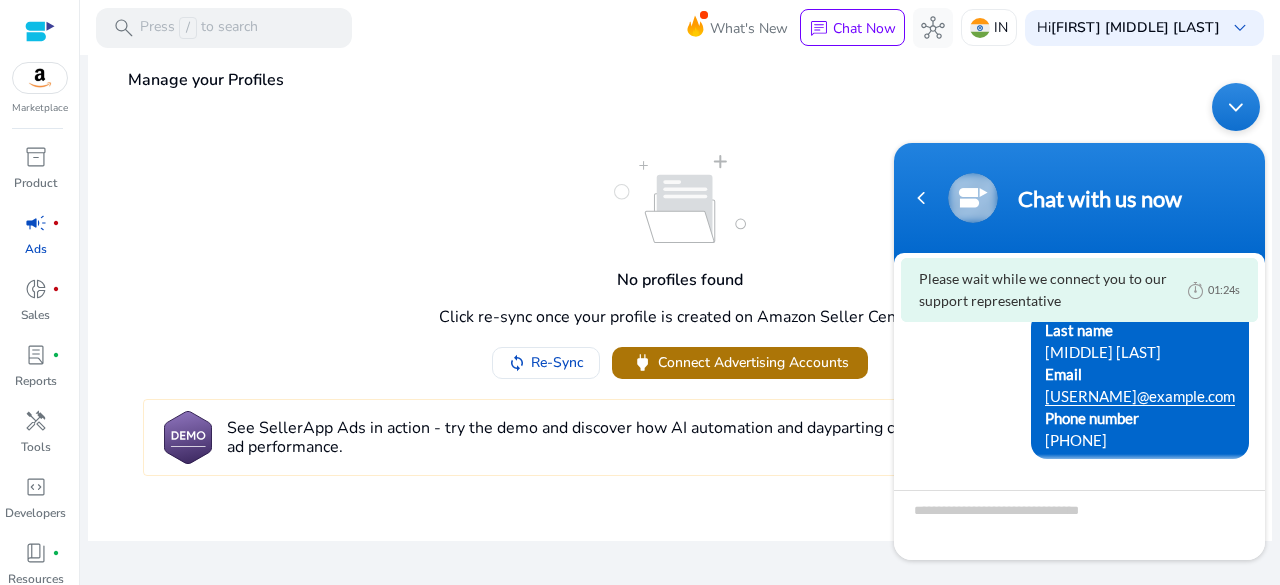 click on "Connect Advertising Accounts" 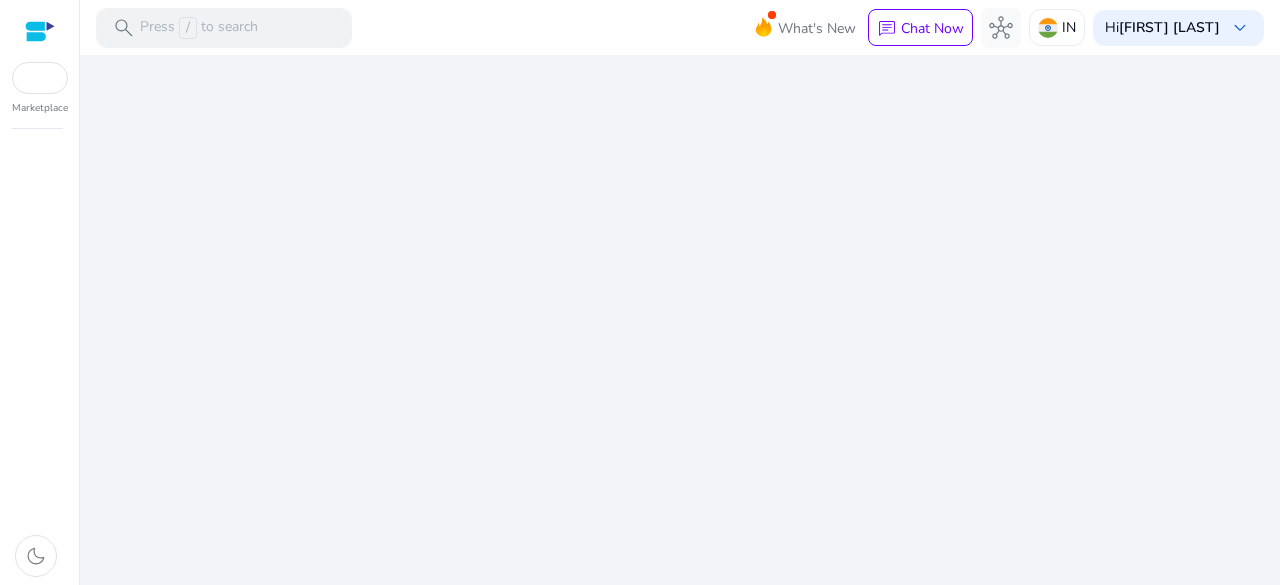 scroll, scrollTop: 0, scrollLeft: 0, axis: both 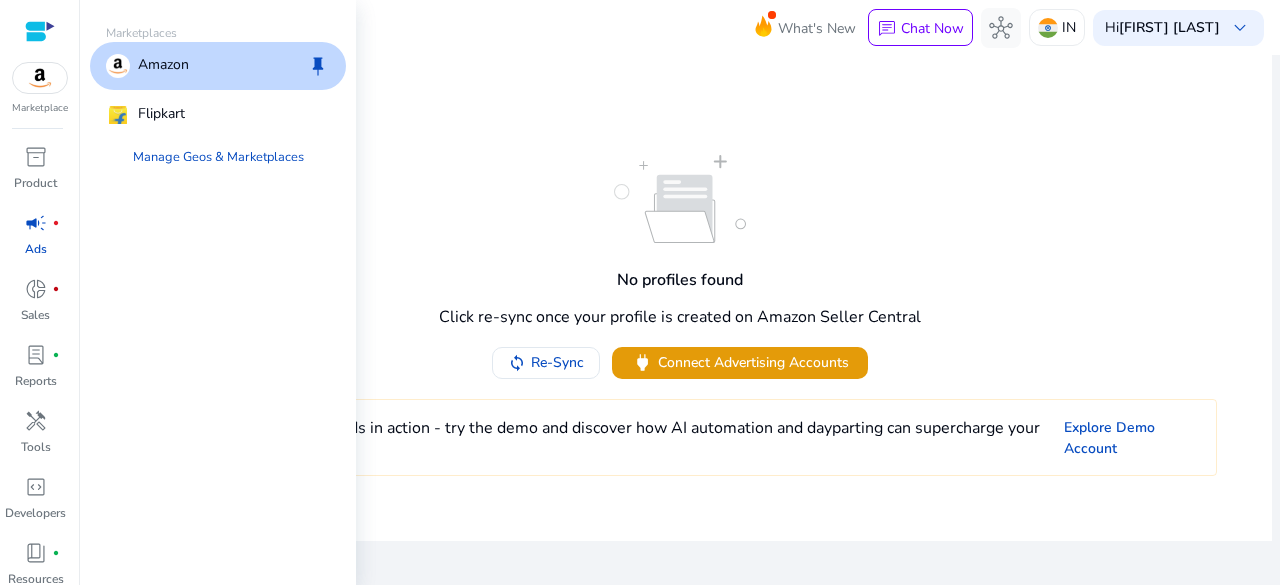 click at bounding box center (40, 78) 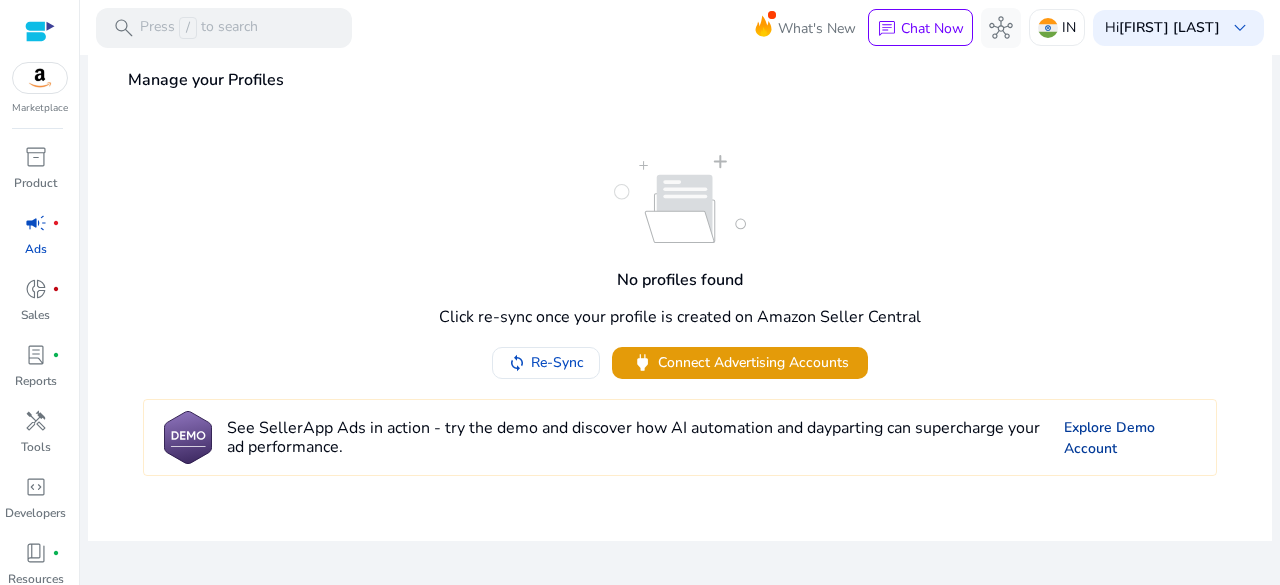 click on "Explore Demo Account" 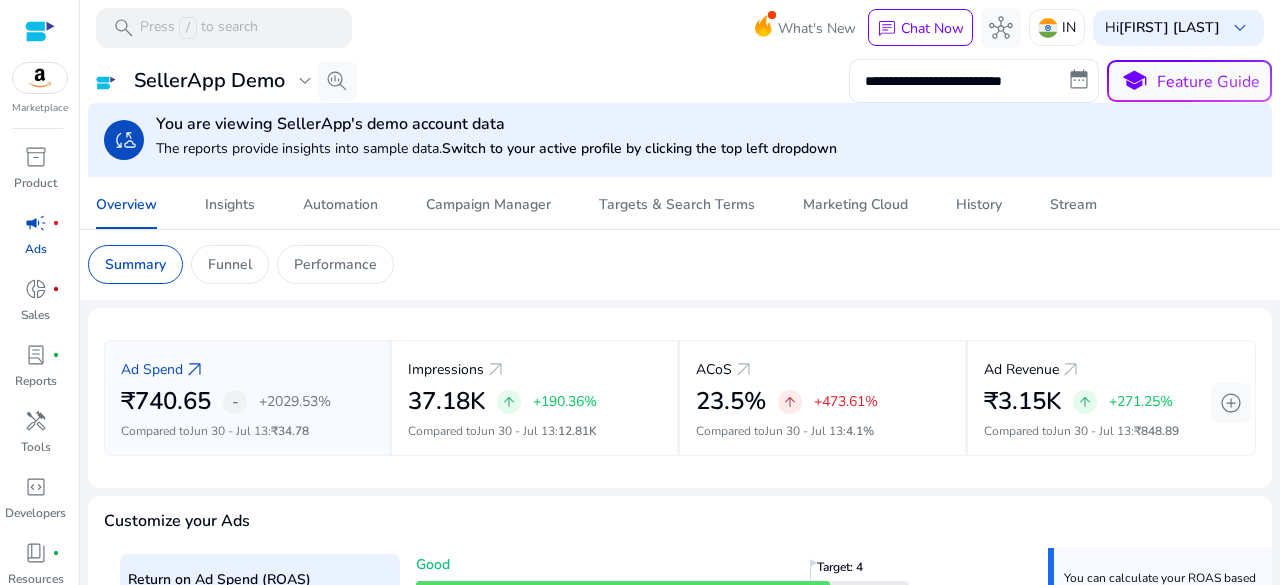 scroll, scrollTop: 0, scrollLeft: 0, axis: both 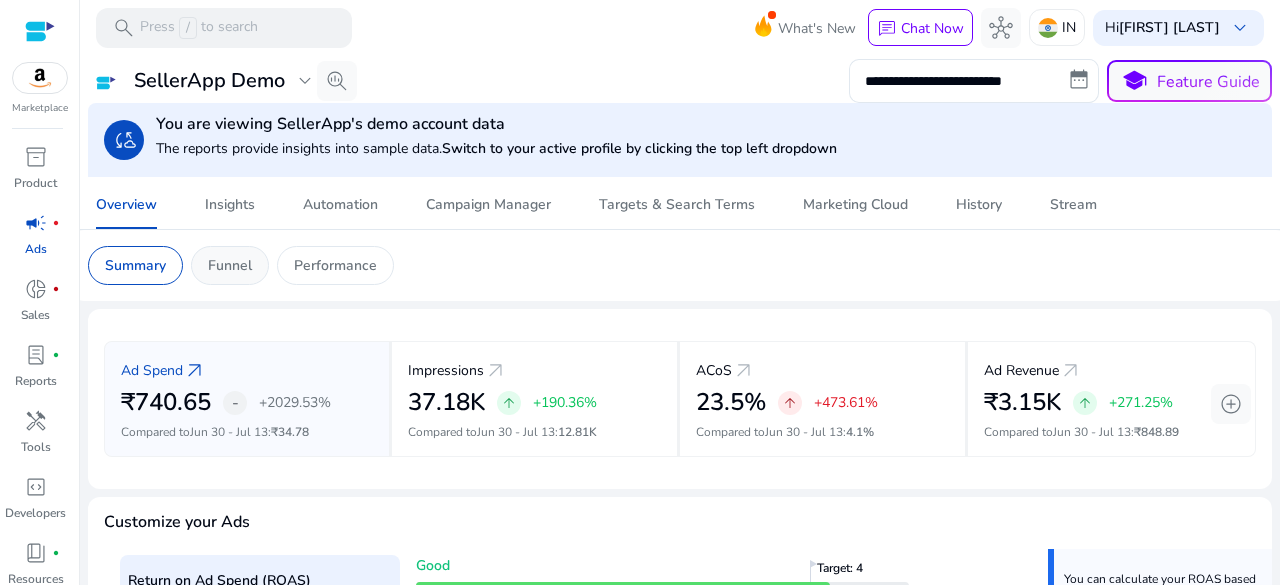 click on "Funnel" 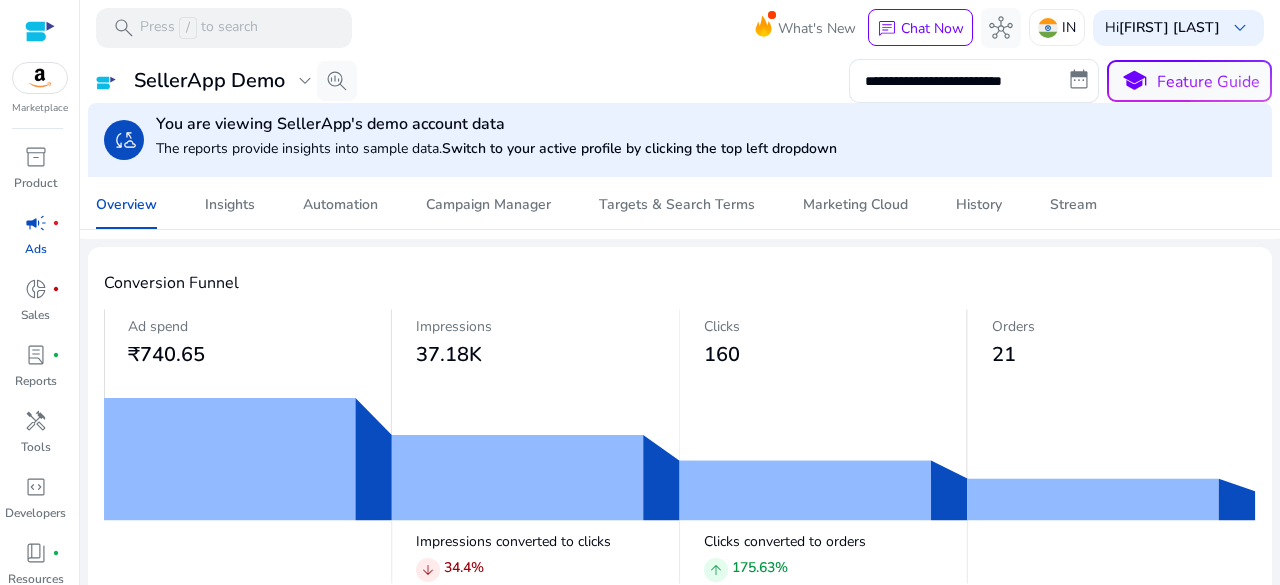 scroll, scrollTop: 0, scrollLeft: 0, axis: both 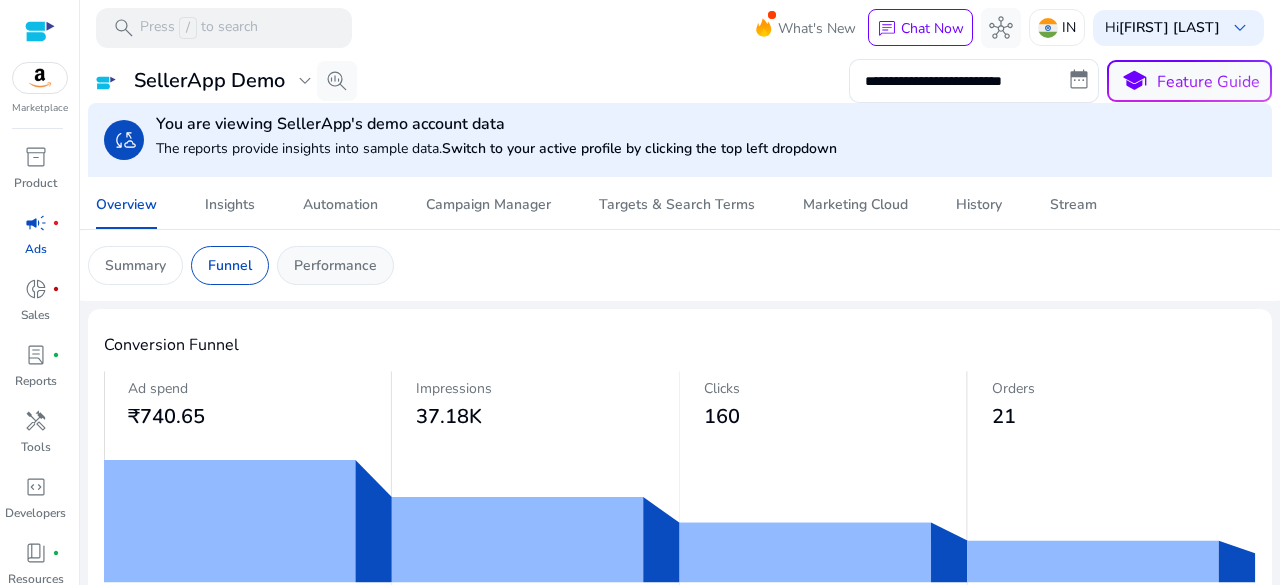 click on "Performance" 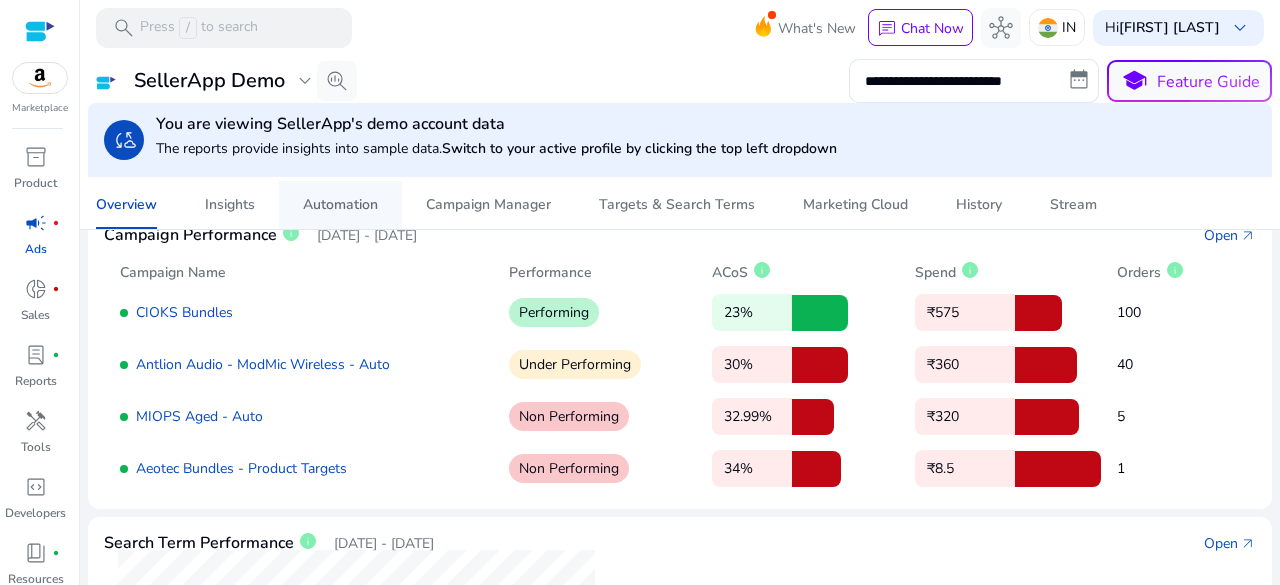 scroll, scrollTop: 0, scrollLeft: 0, axis: both 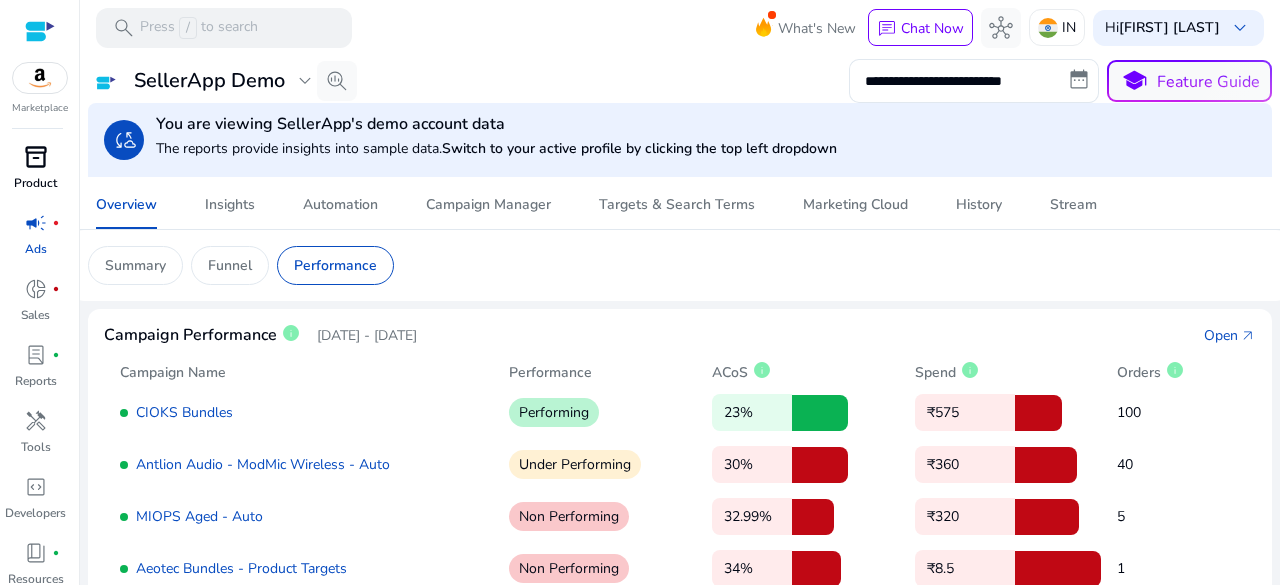 click on "inventory_2" at bounding box center (36, 157) 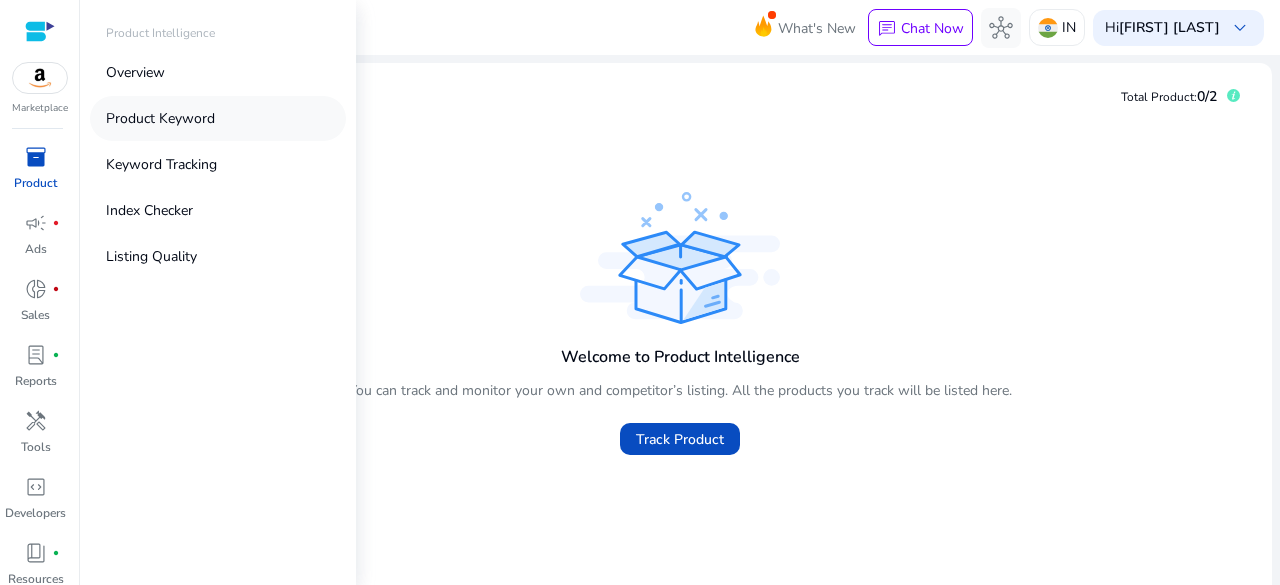 click on "Product Keyword" at bounding box center [160, 118] 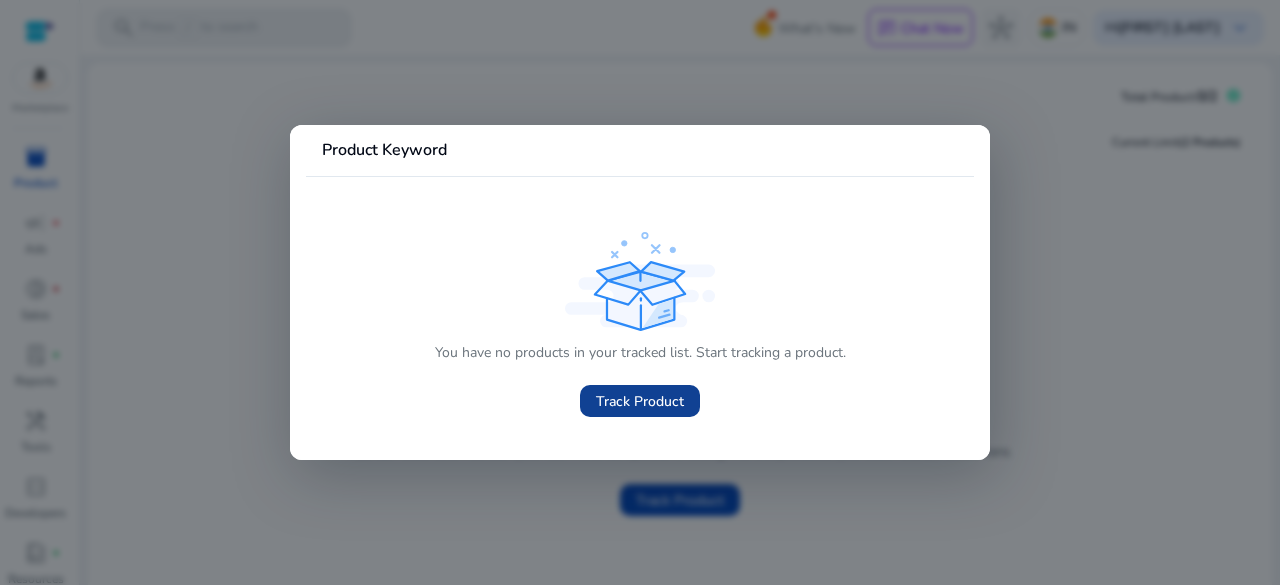 click 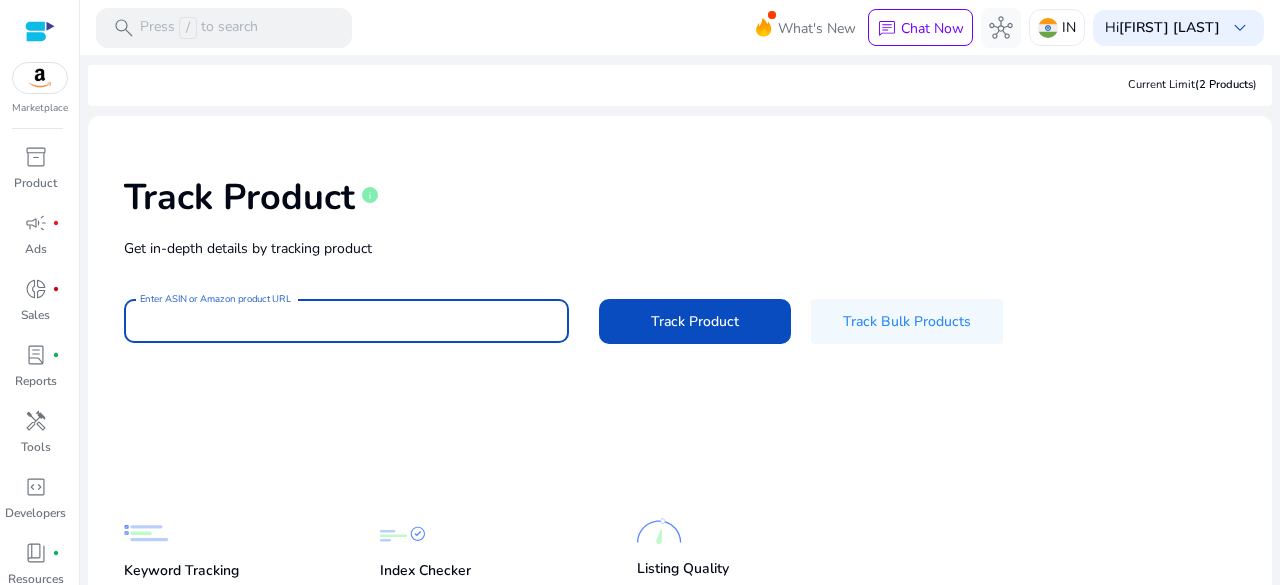 click on "Enter ASIN or Amazon product URL" at bounding box center (346, 321) 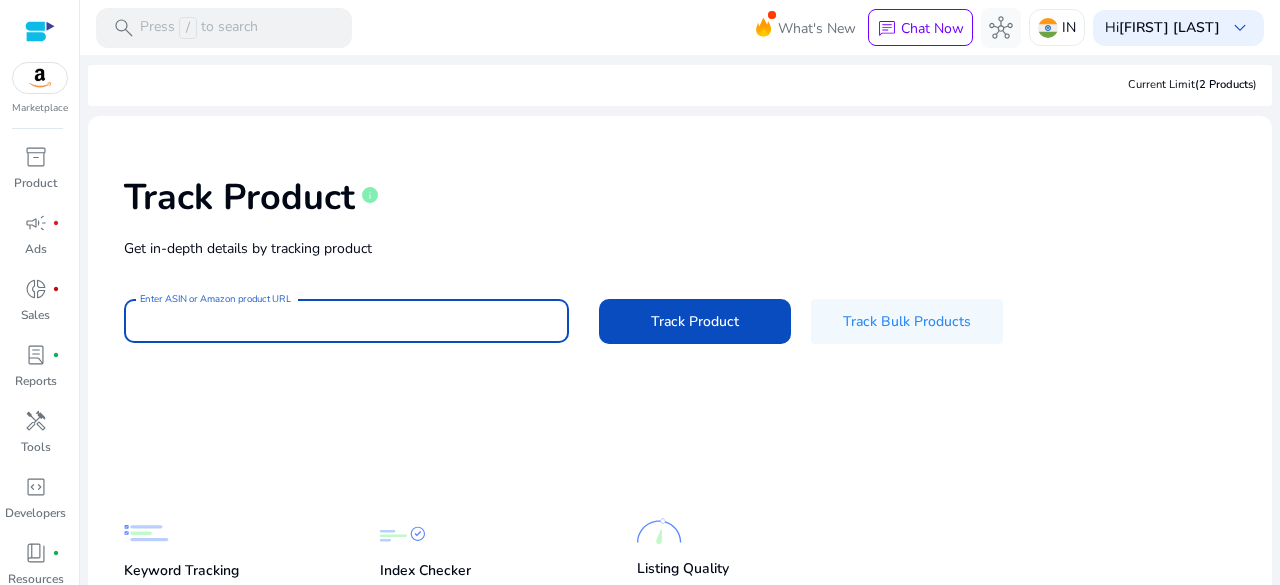 paste on "**********" 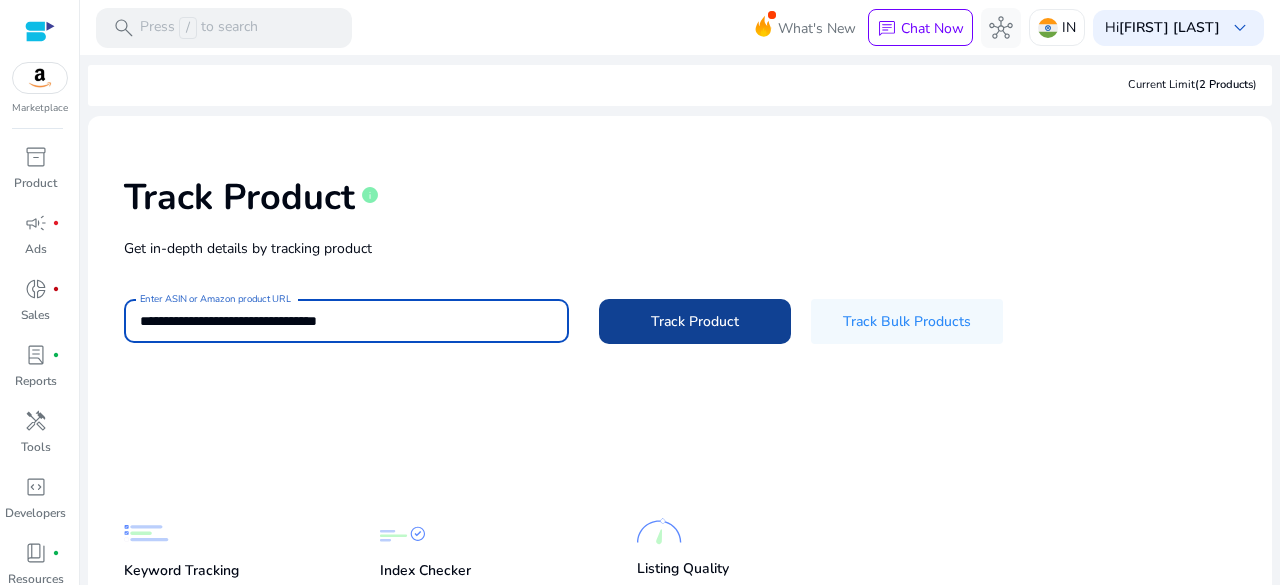 click 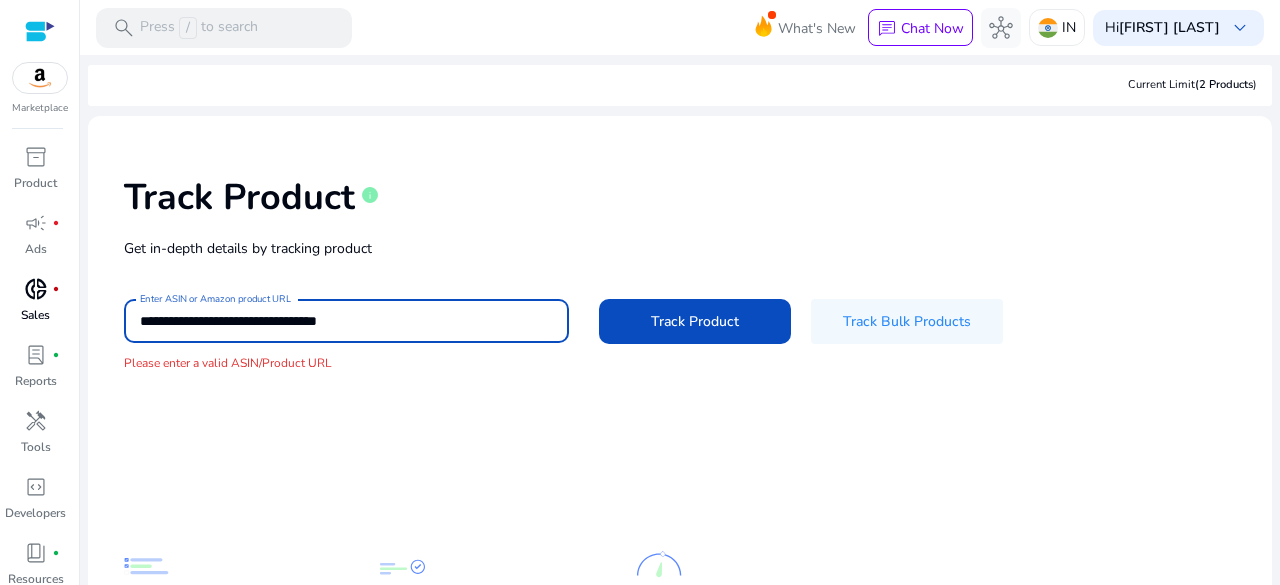 drag, startPoint x: 410, startPoint y: 314, endPoint x: 30, endPoint y: 275, distance: 381.99606 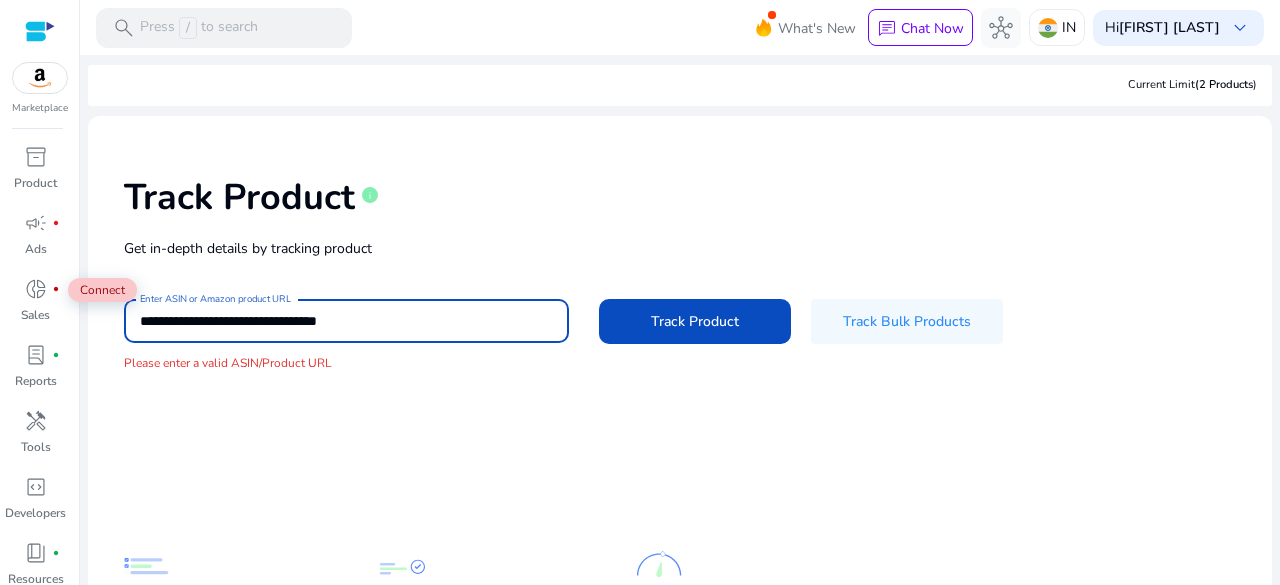 paste 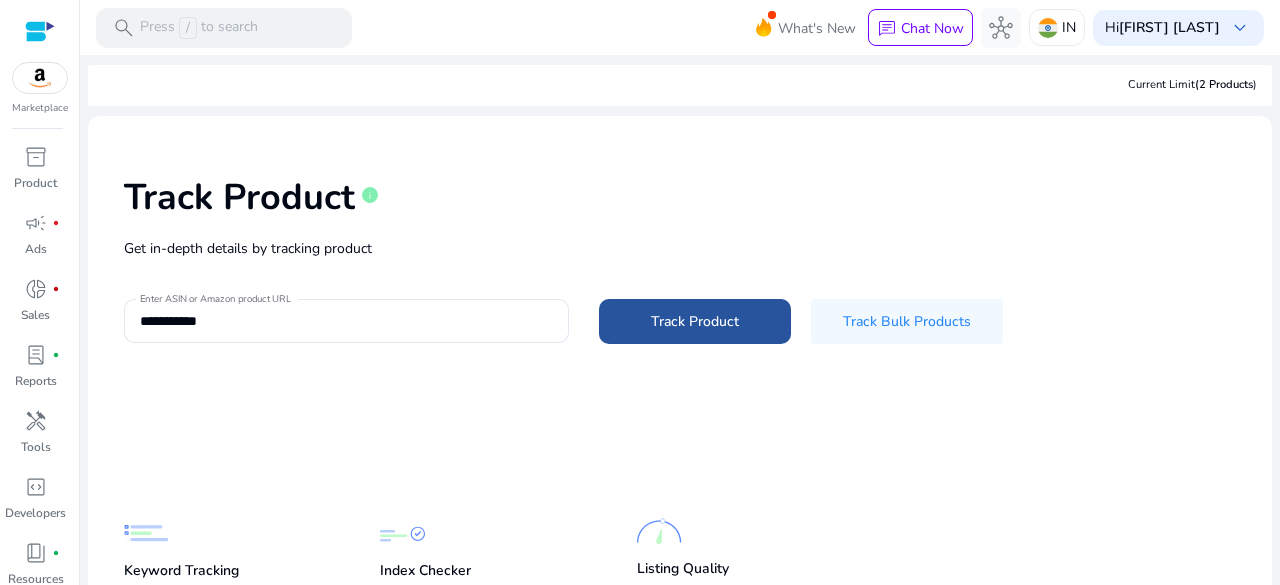 click on "Track Product" 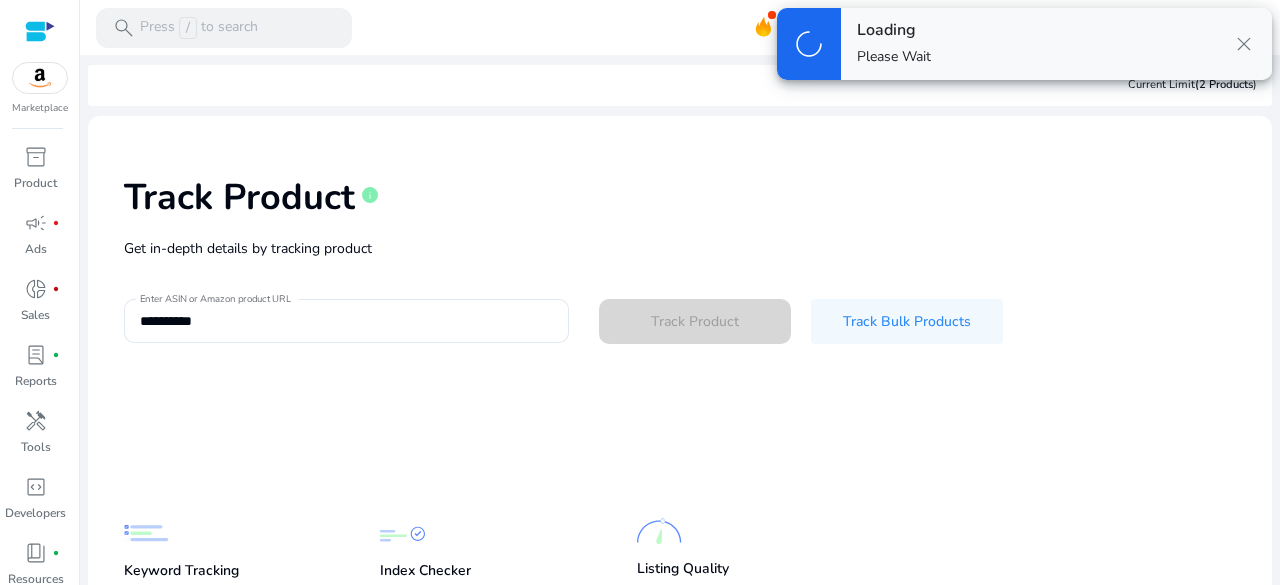 type 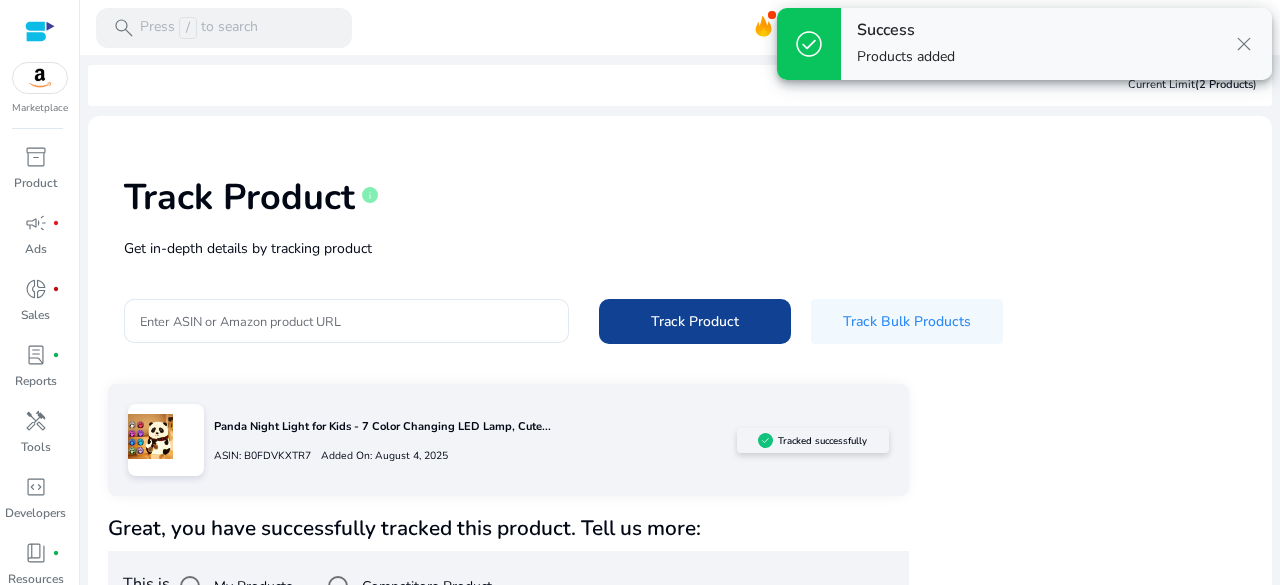 scroll, scrollTop: 50, scrollLeft: 0, axis: vertical 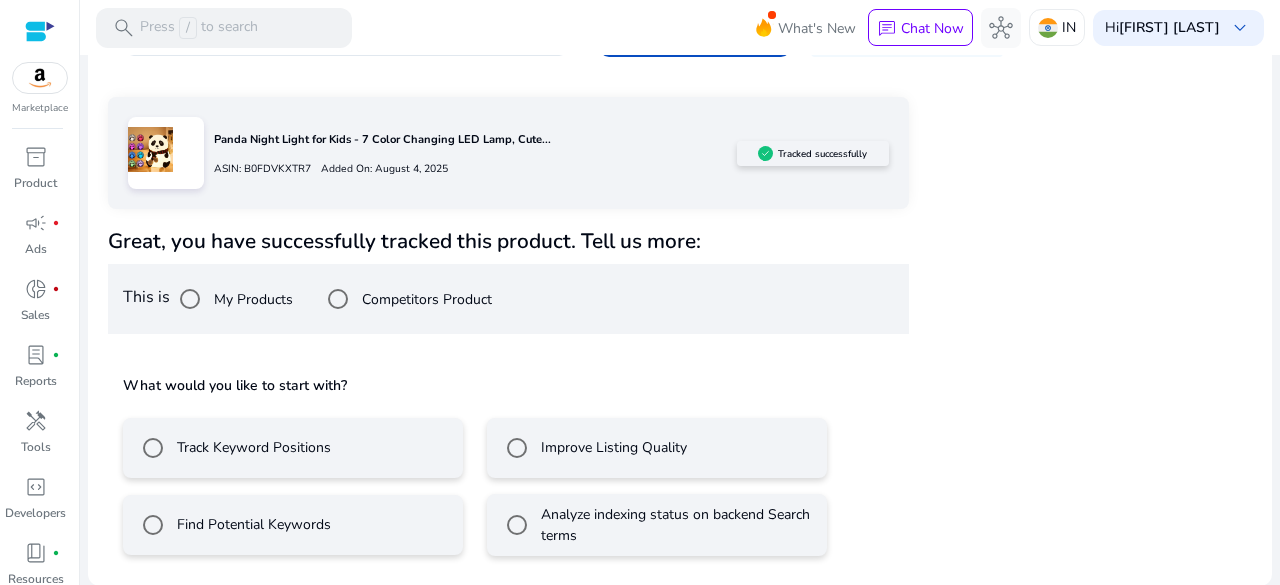 click on "Track Keyword Positions" at bounding box center (252, 447) 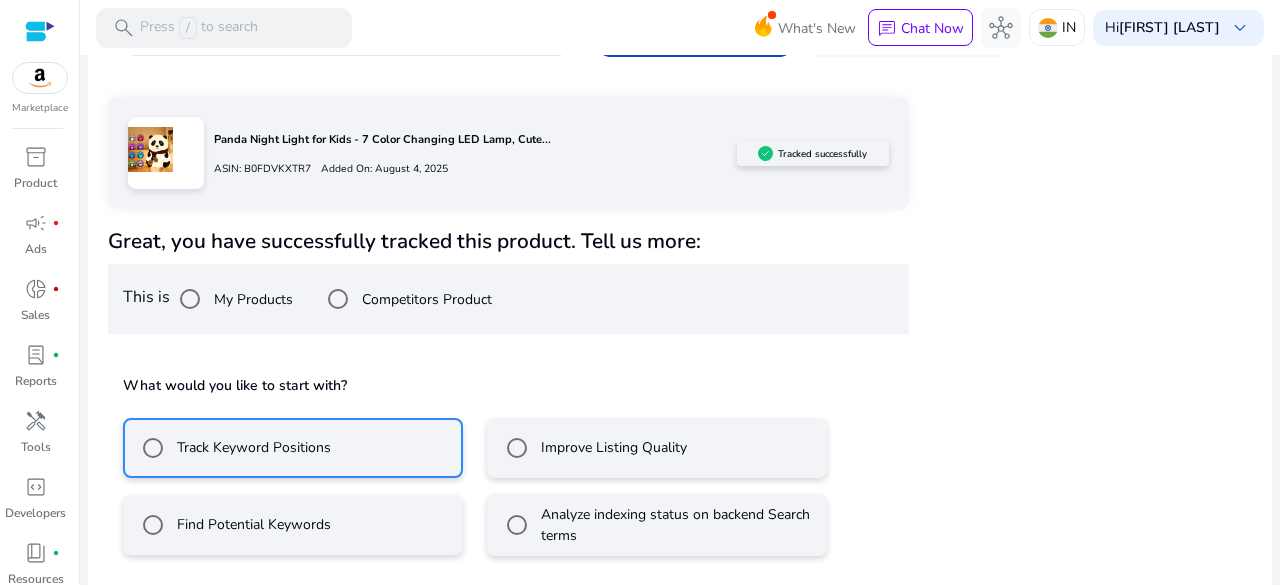 click on "Improve Listing Quality" at bounding box center [612, 447] 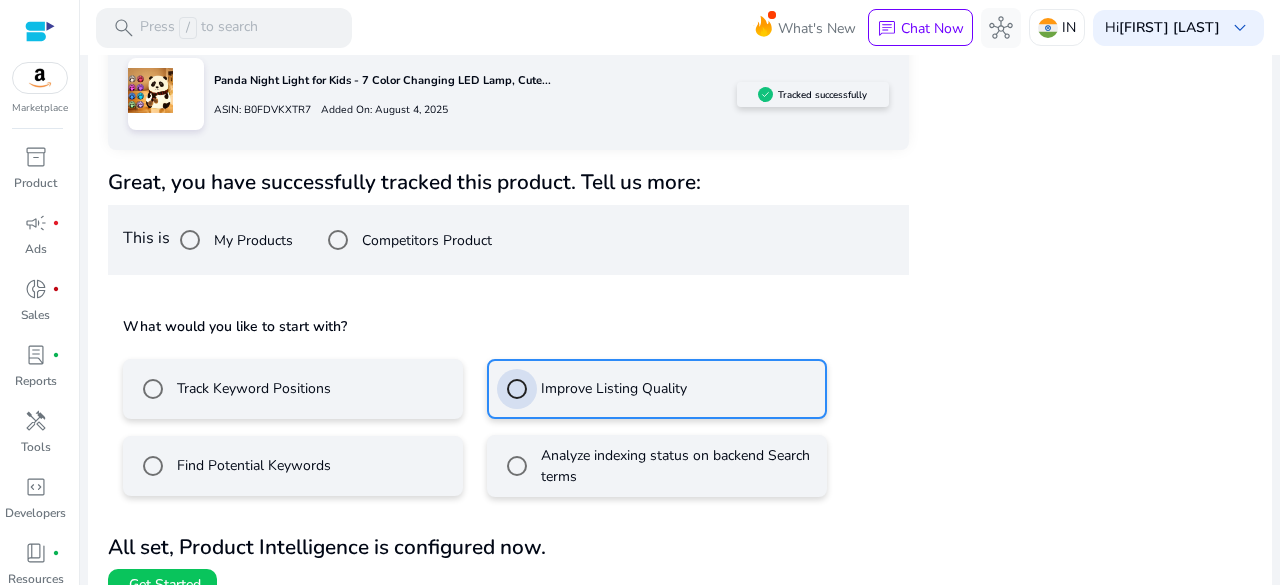scroll, scrollTop: 376, scrollLeft: 0, axis: vertical 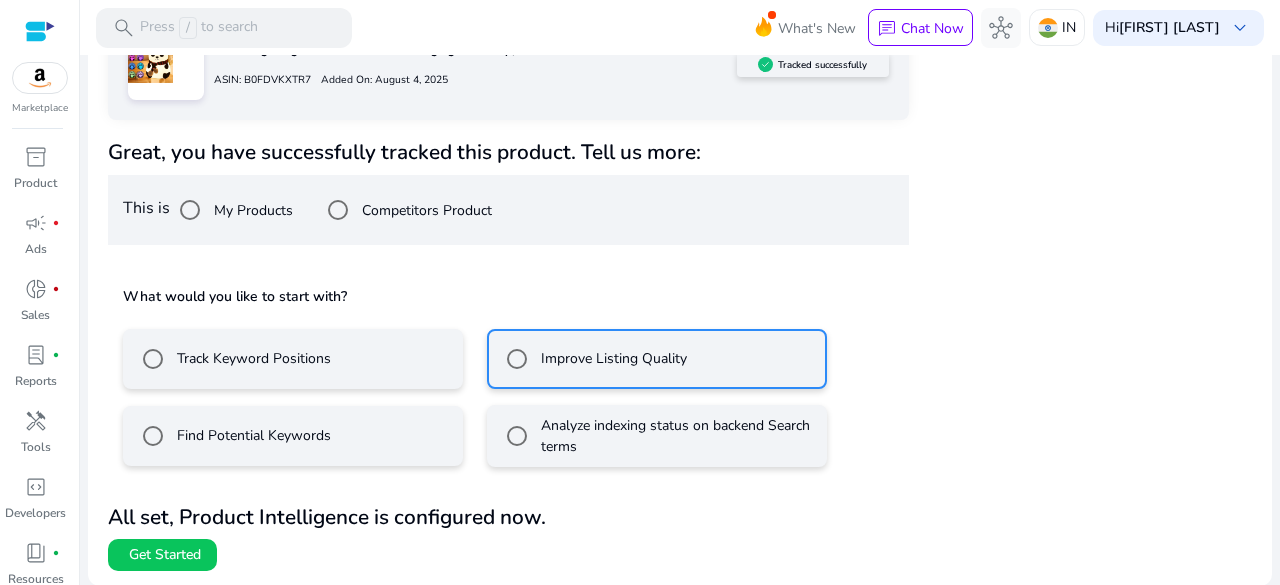 click on "Track Keyword Positions" at bounding box center [293, 359] 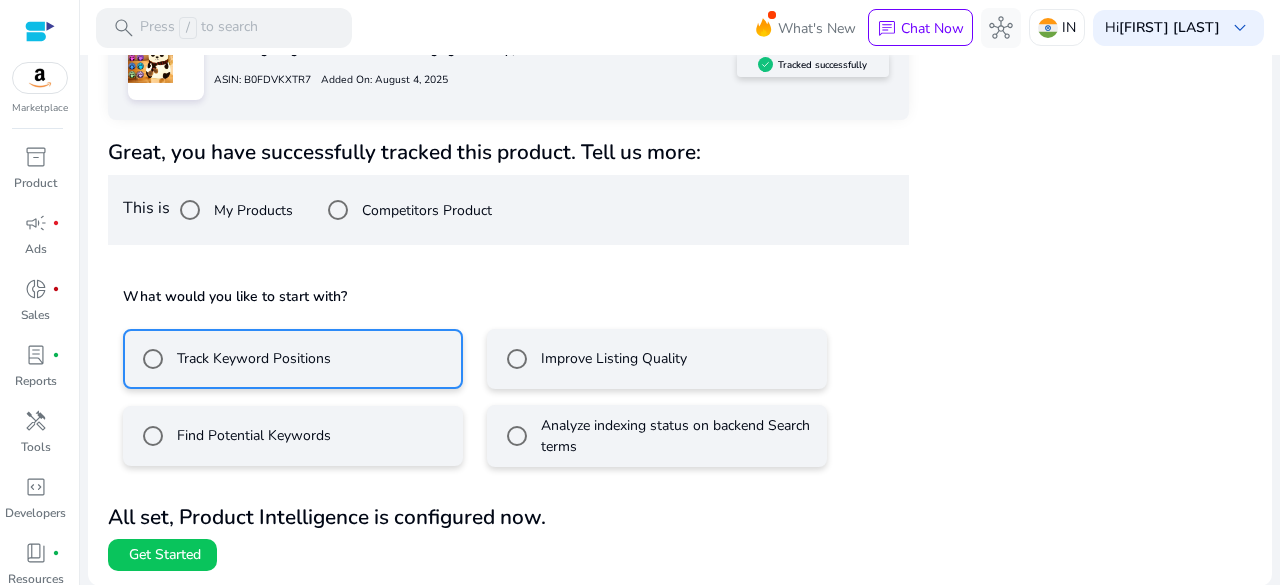 click on "Find Potential Keywords" at bounding box center [293, 436] 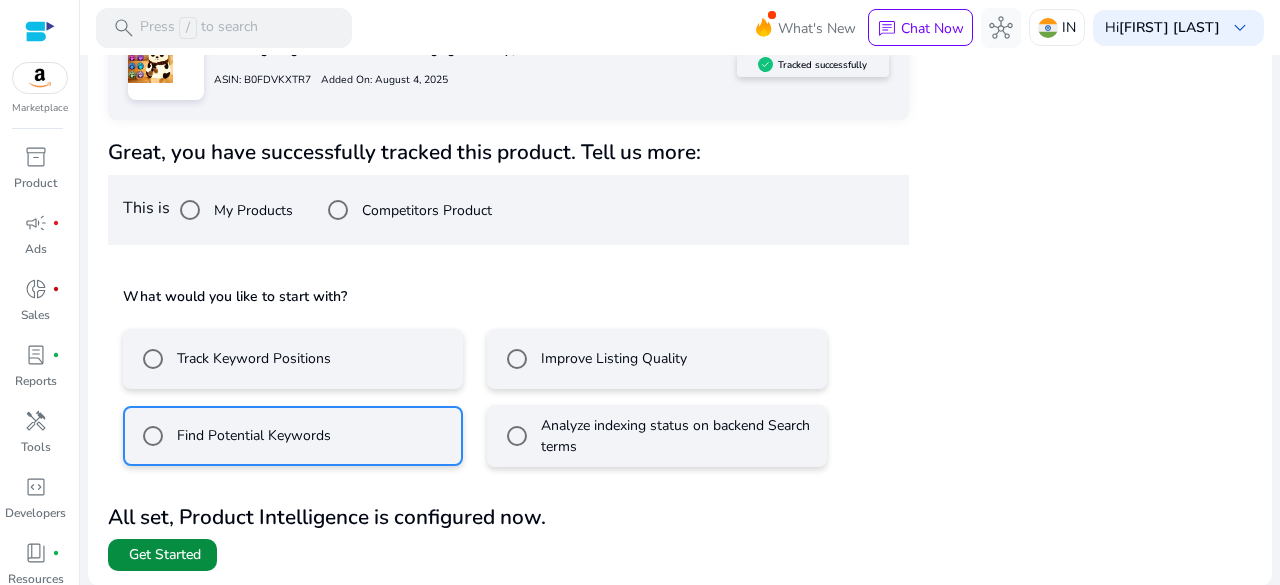 click on "Get Started" at bounding box center [165, 555] 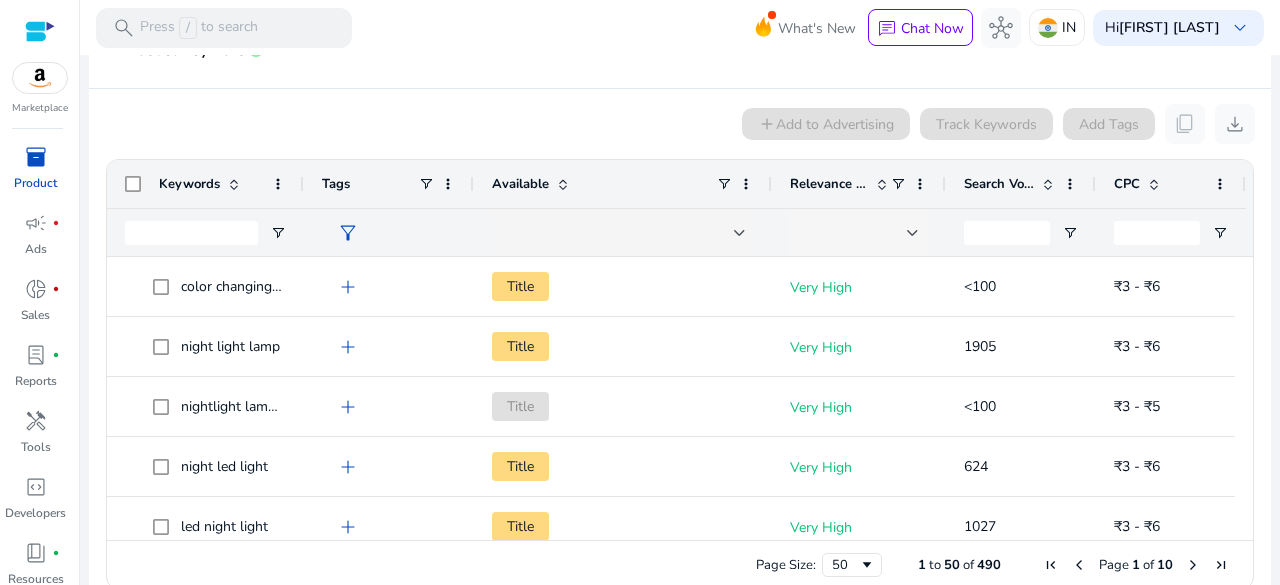 scroll, scrollTop: 388, scrollLeft: 0, axis: vertical 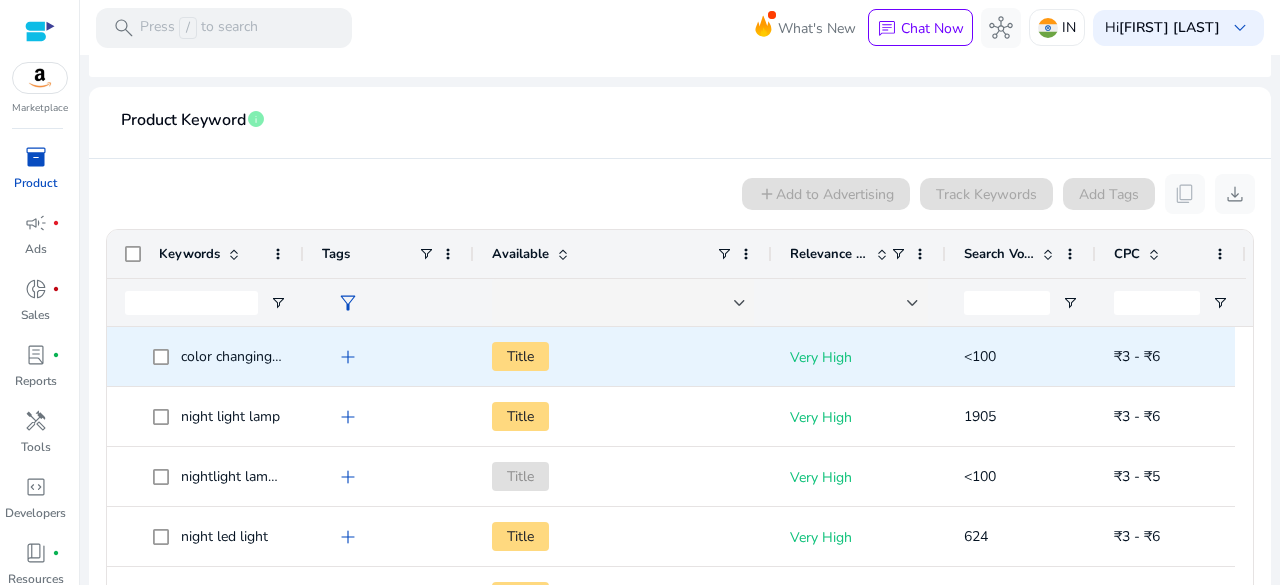 click on "add" 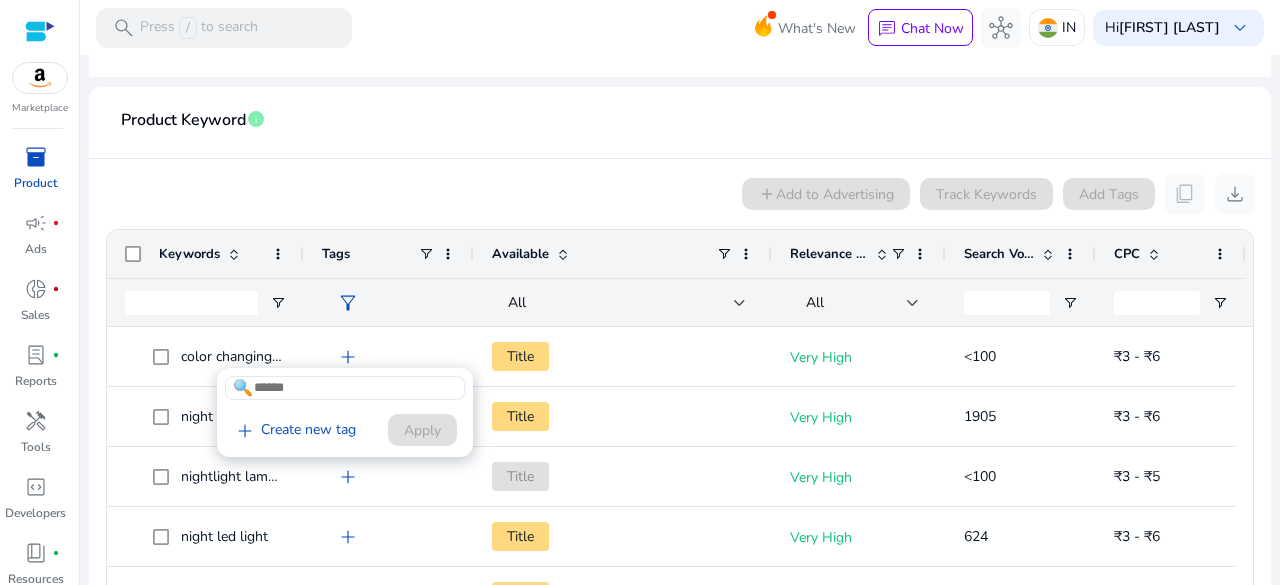 click at bounding box center [345, 388] 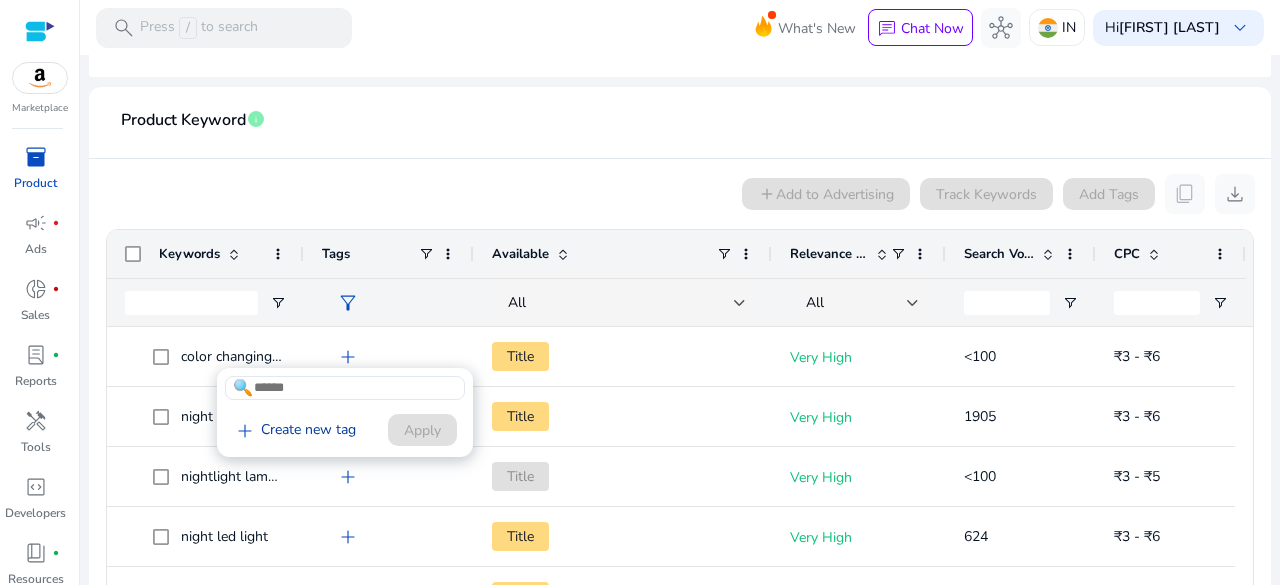 click on "add   Create new tag" at bounding box center (294, 431) 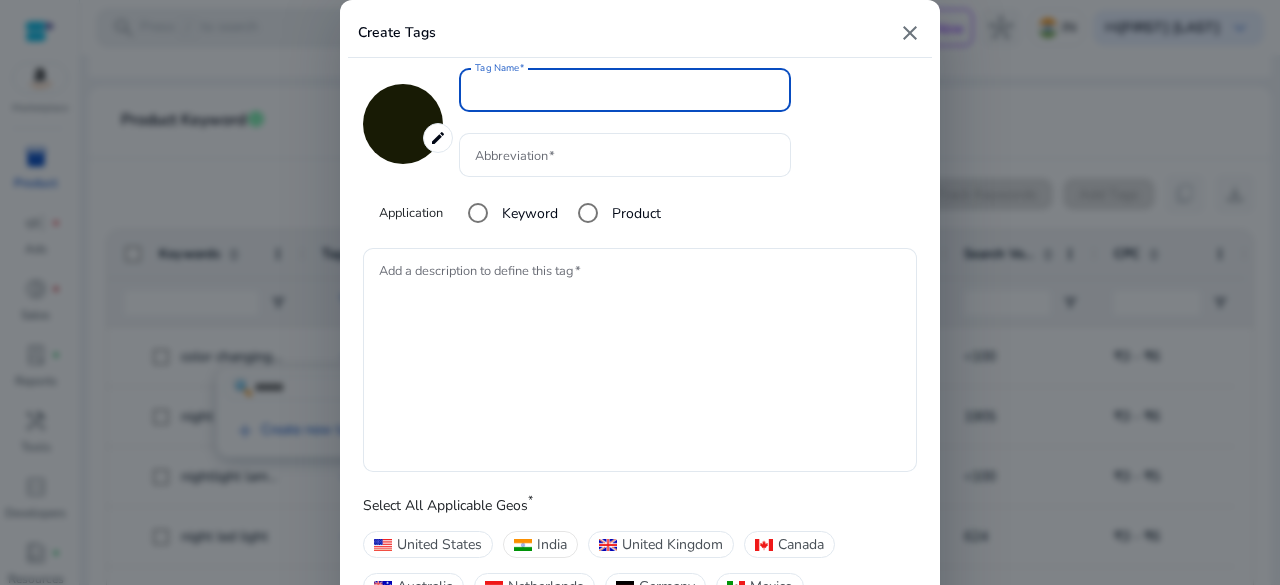 click on "India" at bounding box center (552, 544) 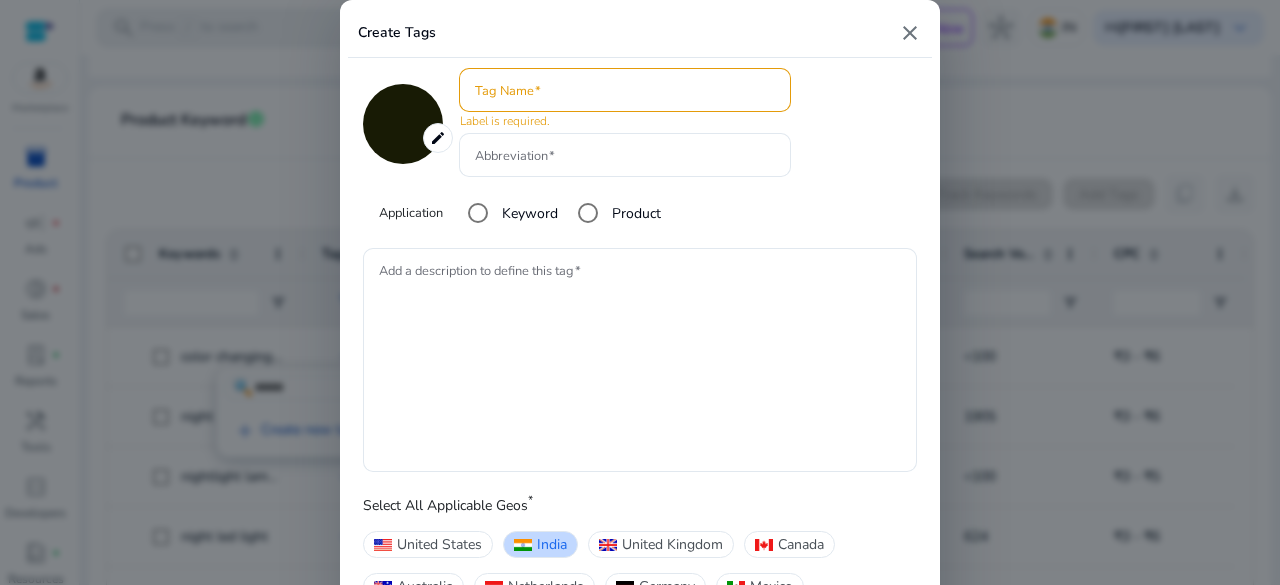 click on "close" at bounding box center (910, 33) 